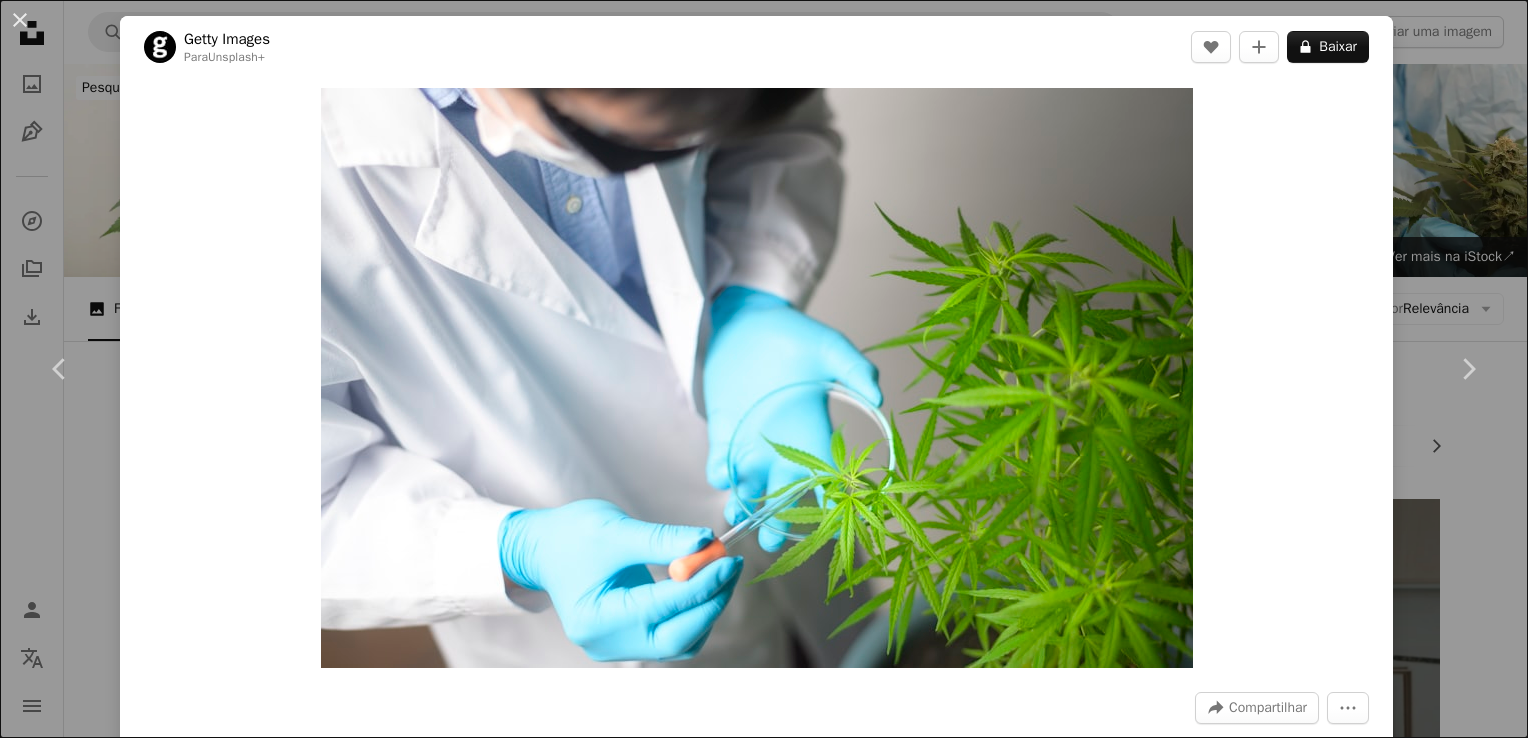scroll, scrollTop: 576, scrollLeft: 0, axis: vertical 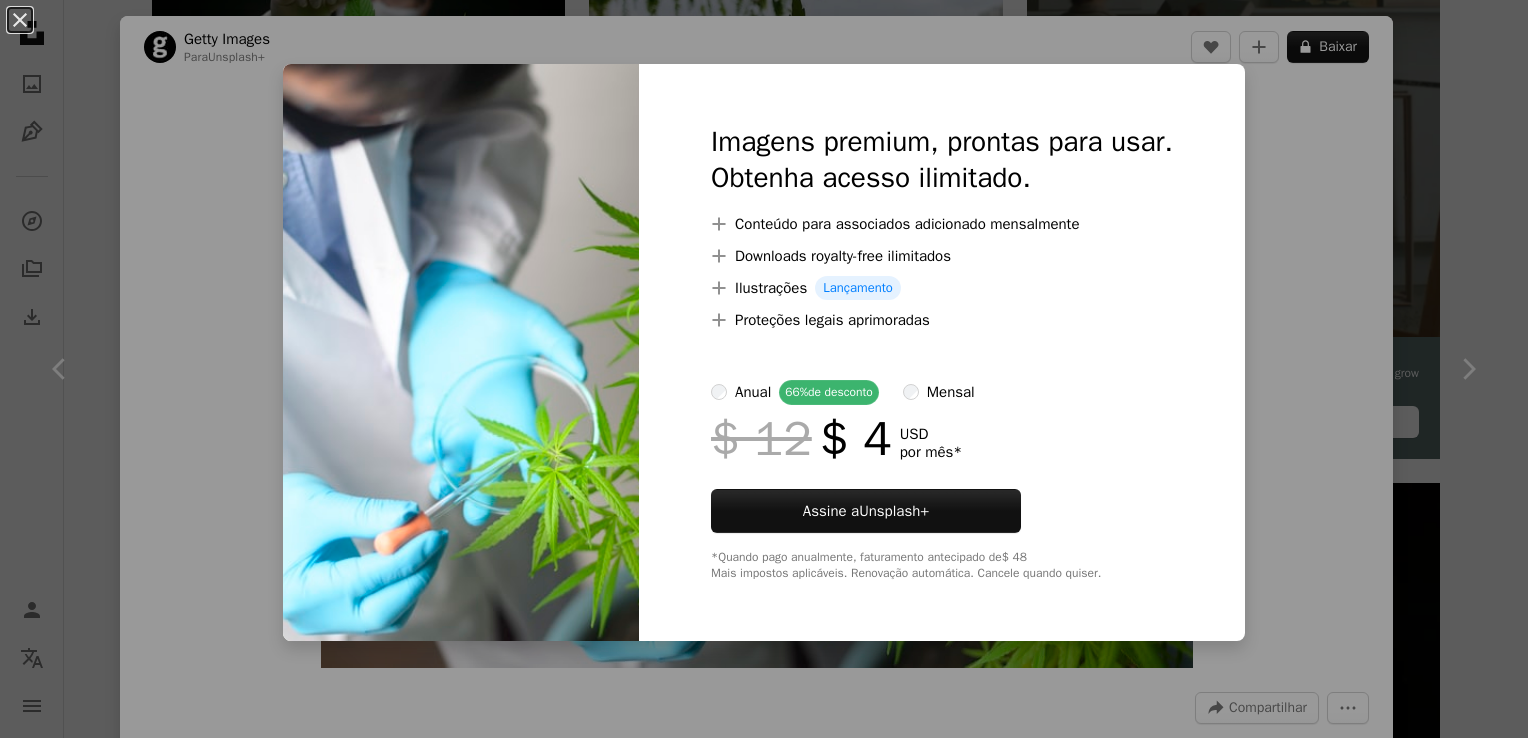 click on "An X shape Imagens premium, prontas para usar. Obtenha acesso ilimitado. A plus sign Conteúdo para associados adicionado mensalmente A plus sign Downloads royalty-free ilimitados A plus sign Ilustrações  Lançamento A plus sign Proteções legais aprimoradas anual 66%  de desconto mensal $ 12   $ 4 USD por mês * Assine a  Unsplash+ *Quando pago anualmente, faturamento antecipado de  $ 48 Mais impostos aplicáveis. Renovação automática. Cancele quando quiser." at bounding box center (764, 369) 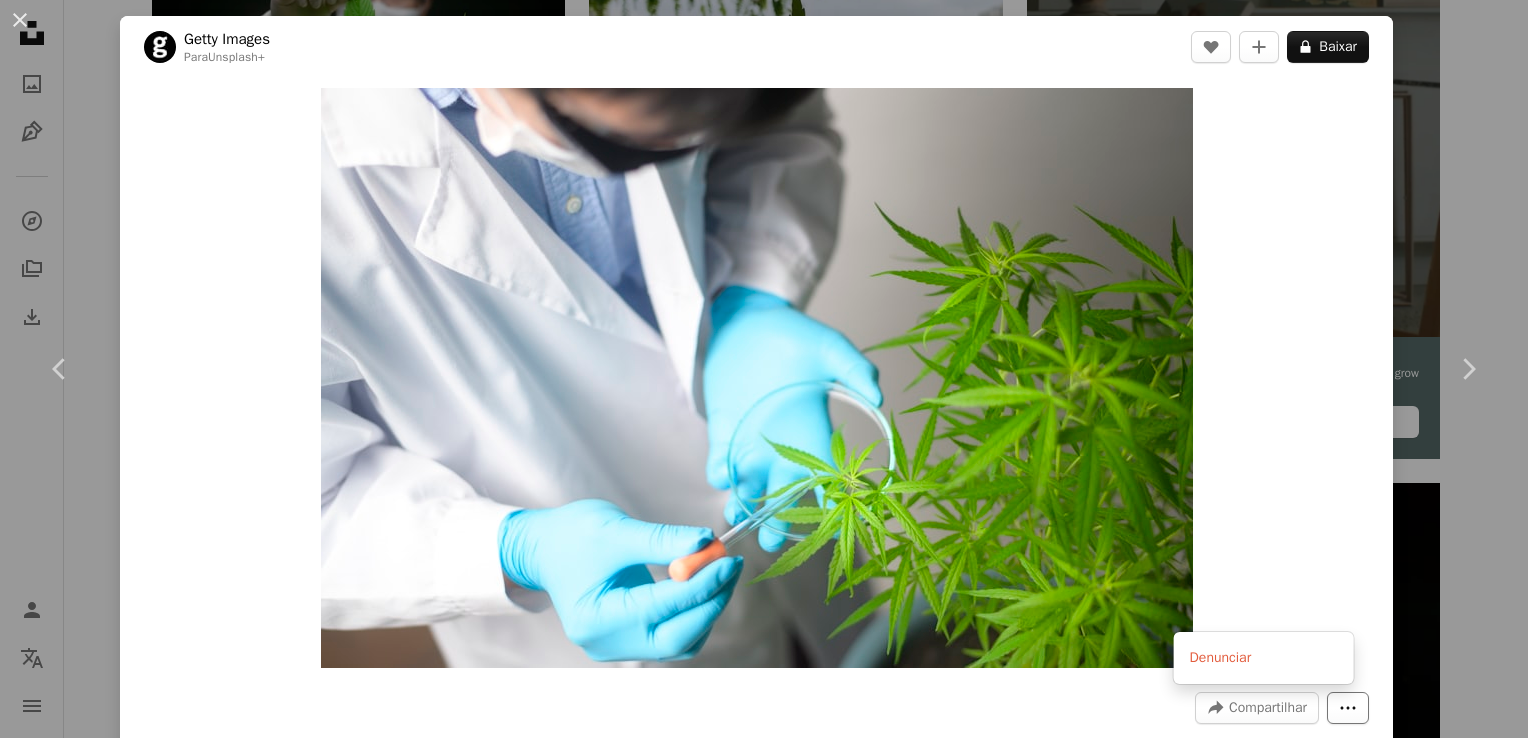 click on "More Actions" 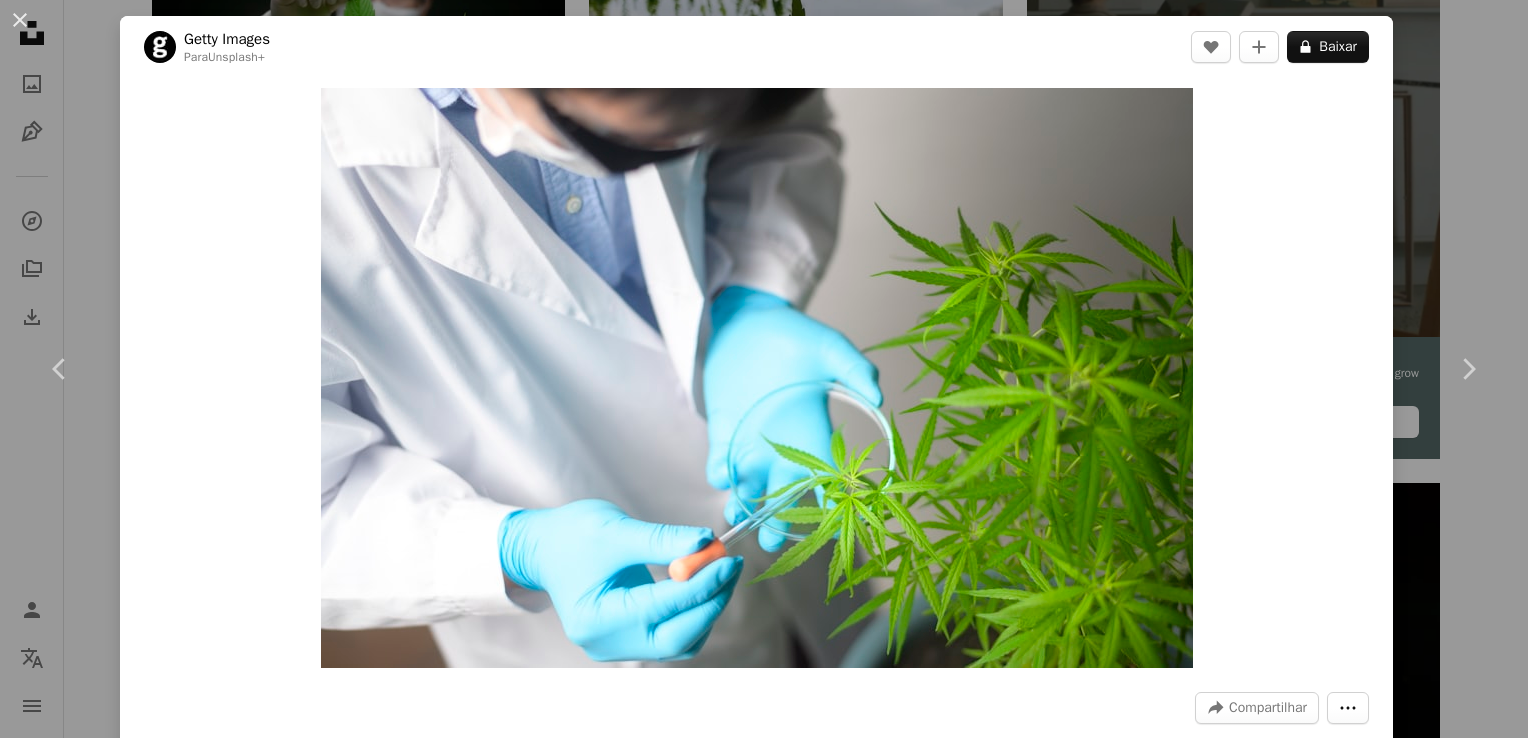 drag, startPoint x: 1527, startPoint y: 121, endPoint x: 1527, endPoint y: 178, distance: 57 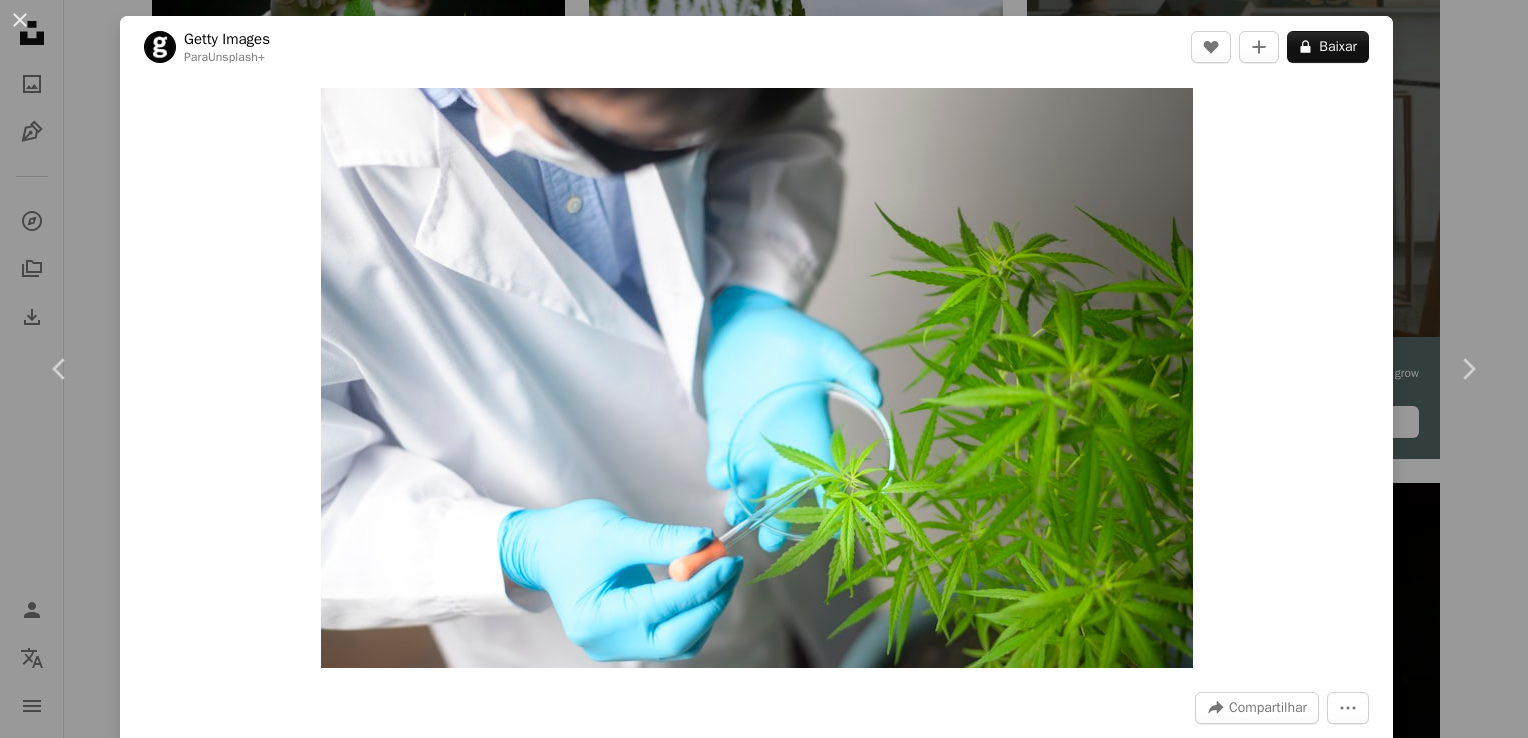 drag, startPoint x: 1527, startPoint y: 178, endPoint x: 1527, endPoint y: 234, distance: 56 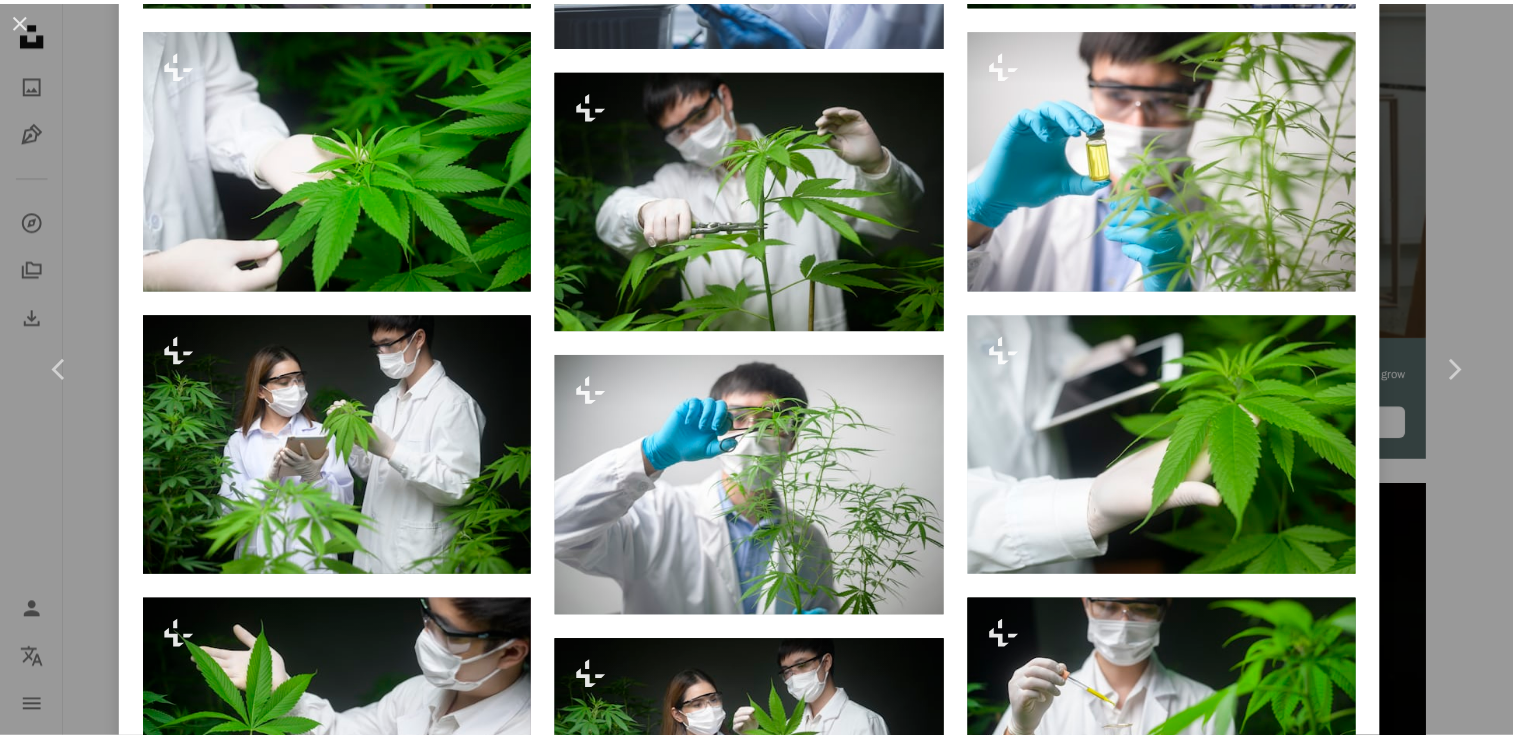 scroll, scrollTop: 2540, scrollLeft: 0, axis: vertical 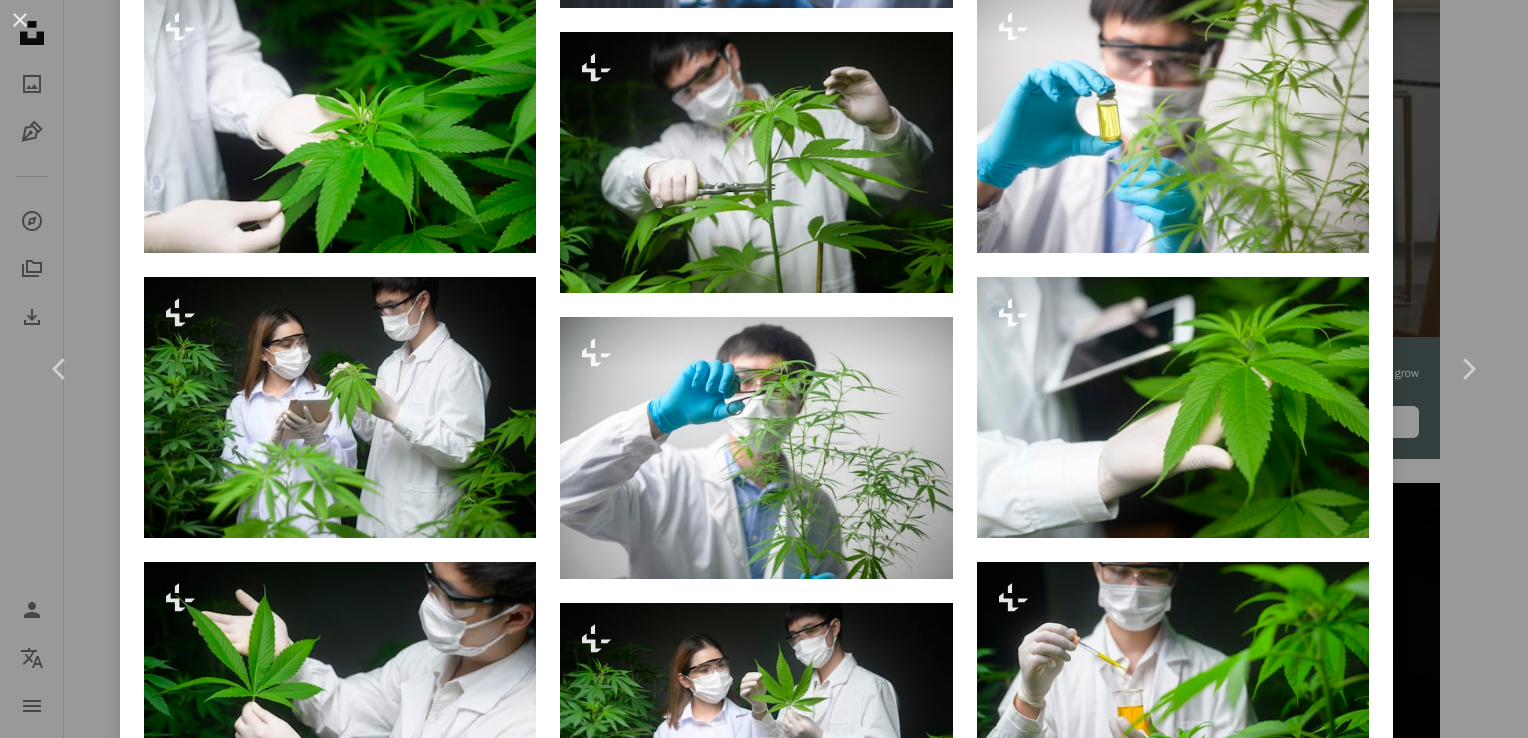 click on "An X shape Chevron left Chevron right Getty Images Para  Unsplash+ A heart A plus sign A lock Baixar Zoom in A forward-right arrow Compartilhar More Actions Calendar outlined Publicada em  3 de novembro de 2022 Safety Com a  Licença da Unsplash+ ciência biologia muda biotecnologia erva investigação médica planta de cannabis óleo de cbd indústria farmacêutica Analisar Thc cannabis sativa | Planos de fundo Desta série Chevron right Plus sign for Unsplash+ Plus sign for Unsplash+ Plus sign for Unsplash+ Plus sign for Unsplash+ Plus sign for Unsplash+ Plus sign for Unsplash+ Plus sign for Unsplash+ Imagens relacionadas Plus sign for Unsplash+ A heart A plus sign Getty Images Para  Unsplash+ A lock Baixar Plus sign for Unsplash+ A heart A plus sign Getty Images Para  Unsplash+ A lock Baixar Plus sign for Unsplash+ A heart A plus sign Getty Images Para  Unsplash+ A lock Baixar Plus sign for Unsplash+ A heart A plus sign" at bounding box center [764, 369] 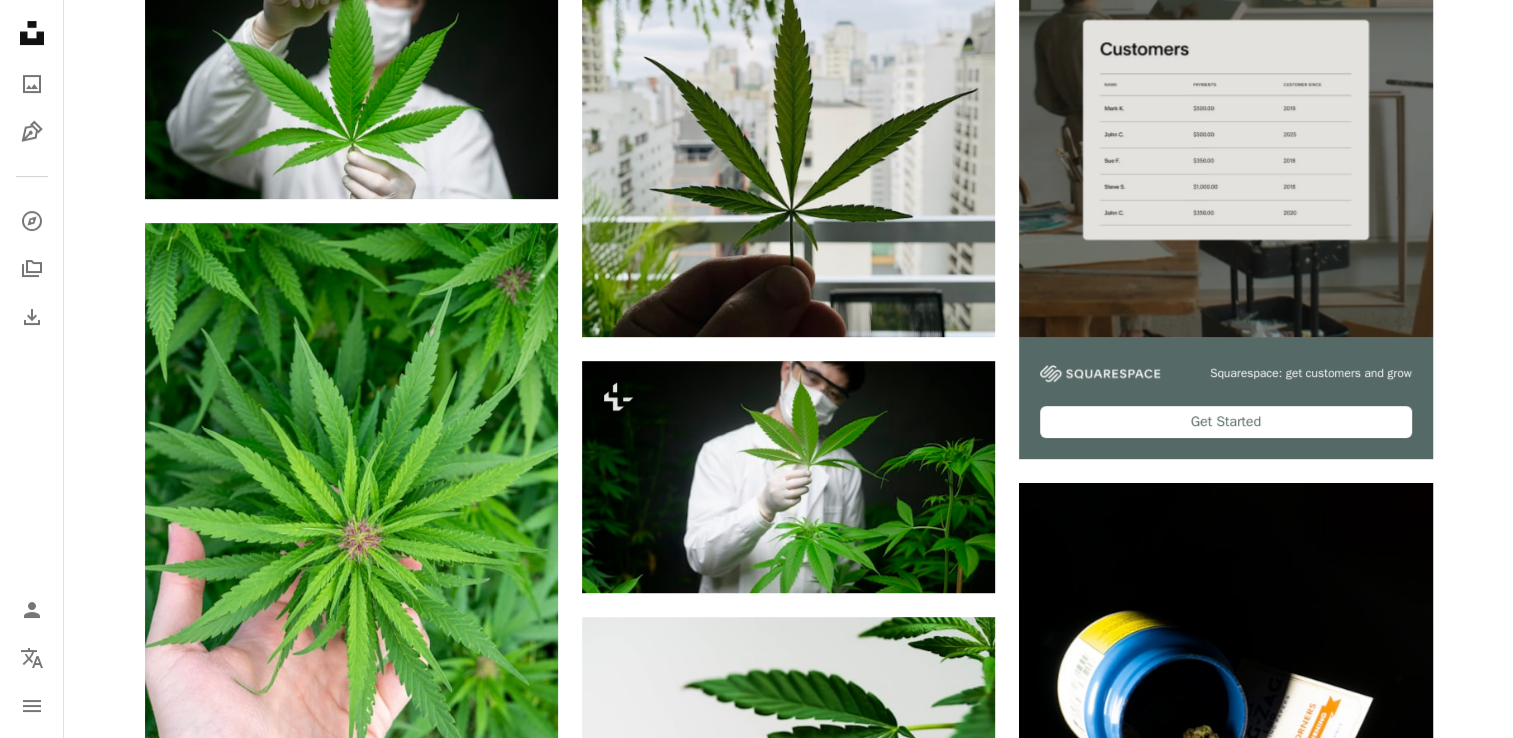 scroll, scrollTop: 0, scrollLeft: 0, axis: both 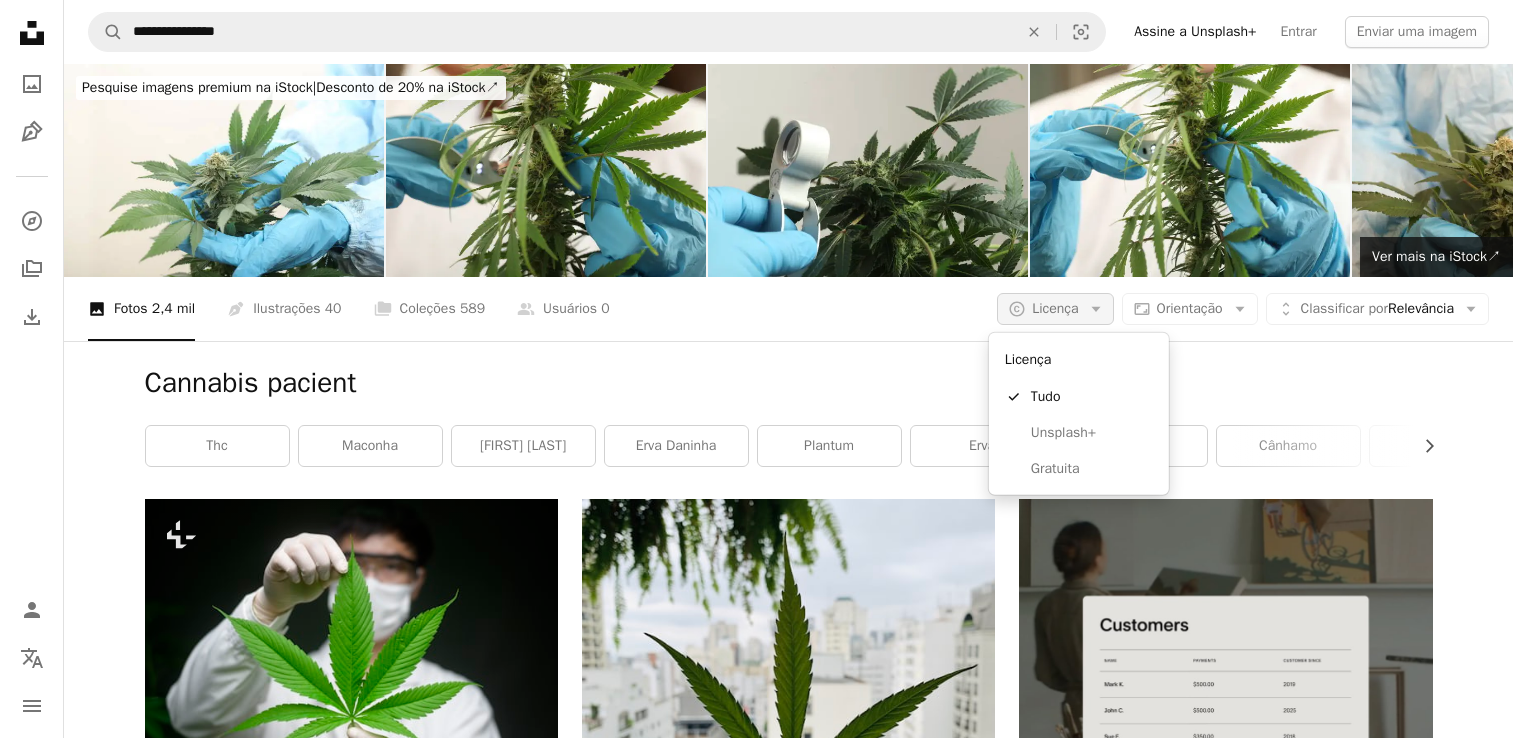 click on "Licença" at bounding box center [1055, 308] 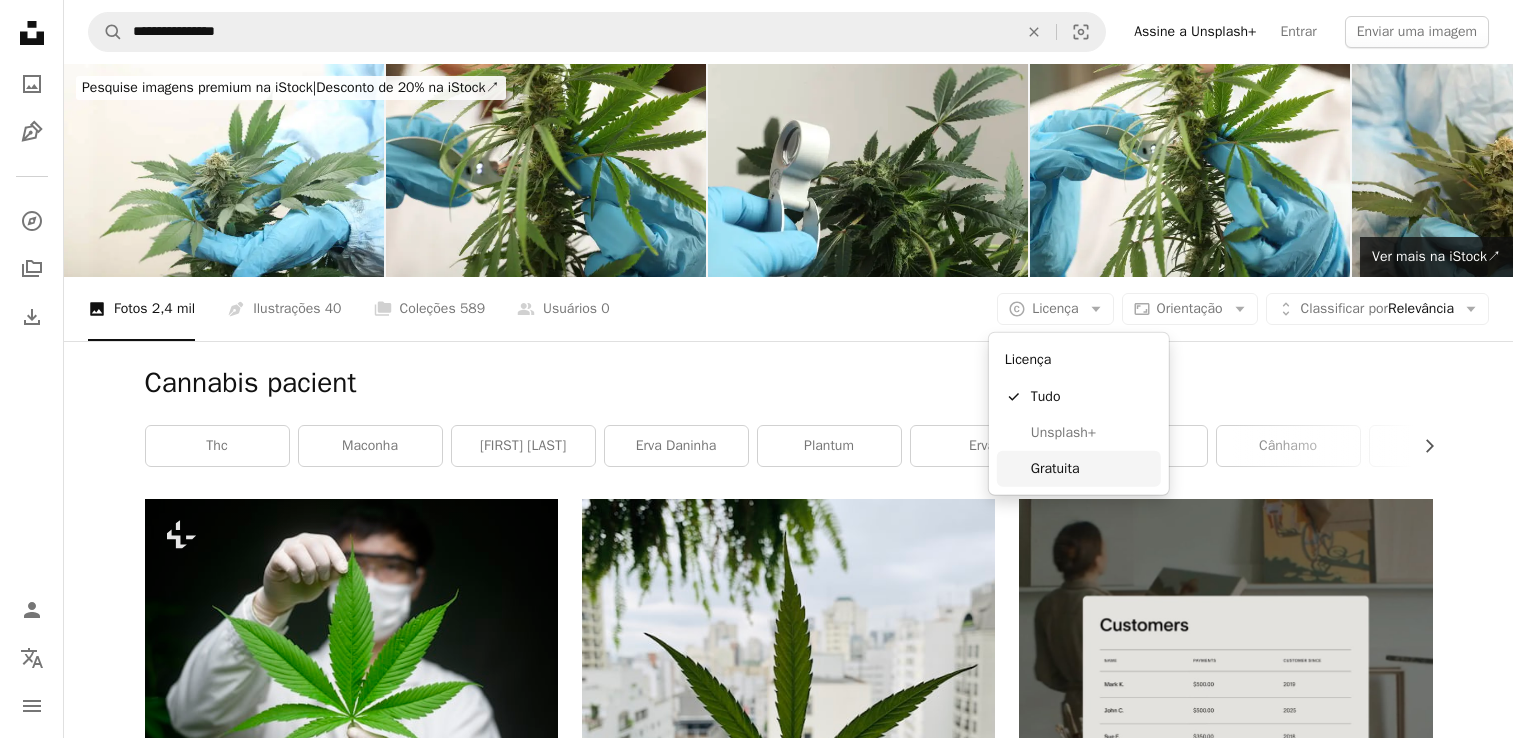 click on "Gratuita" at bounding box center [1079, 469] 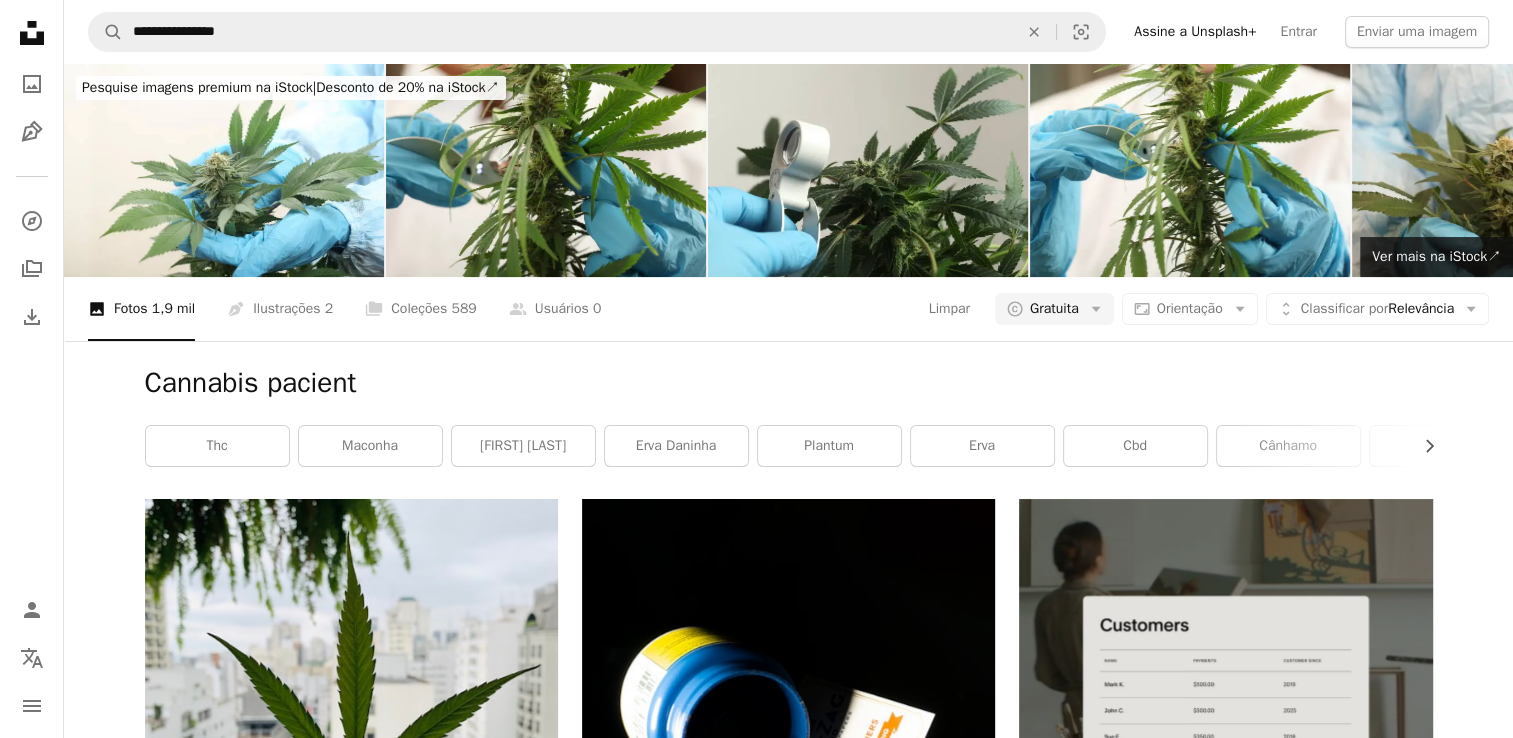 scroll, scrollTop: 645, scrollLeft: 0, axis: vertical 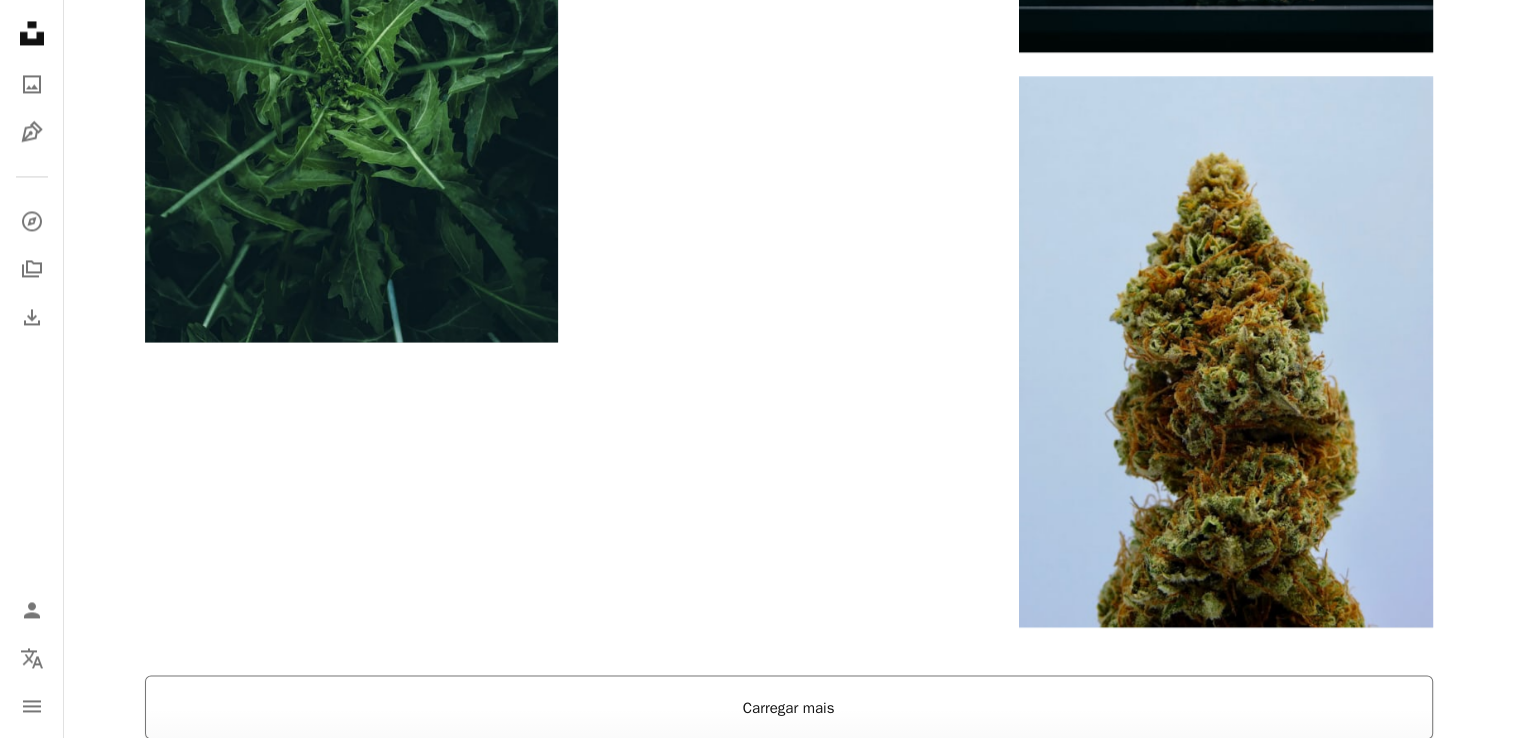 click on "Carregar mais" at bounding box center (789, 707) 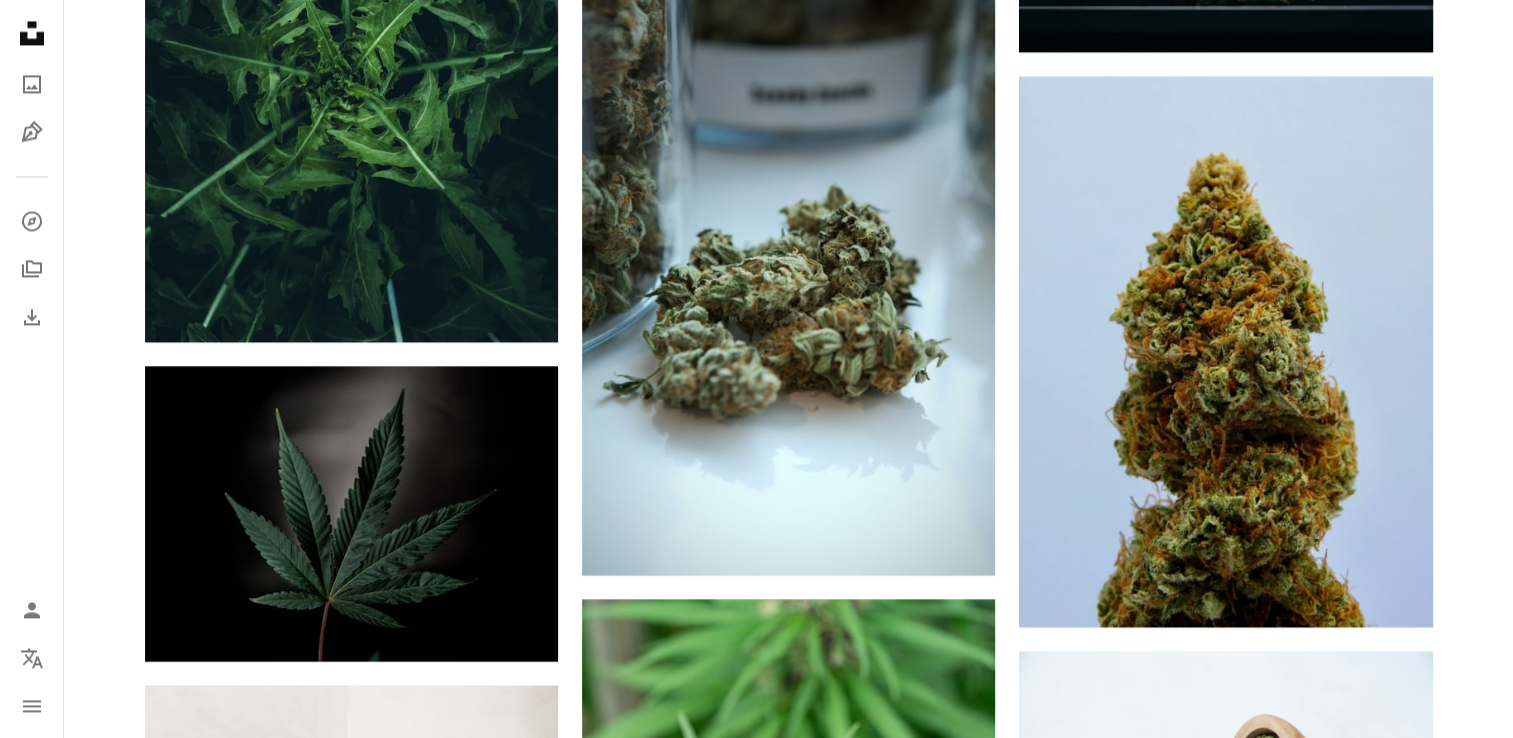 scroll, scrollTop: 3905, scrollLeft: 0, axis: vertical 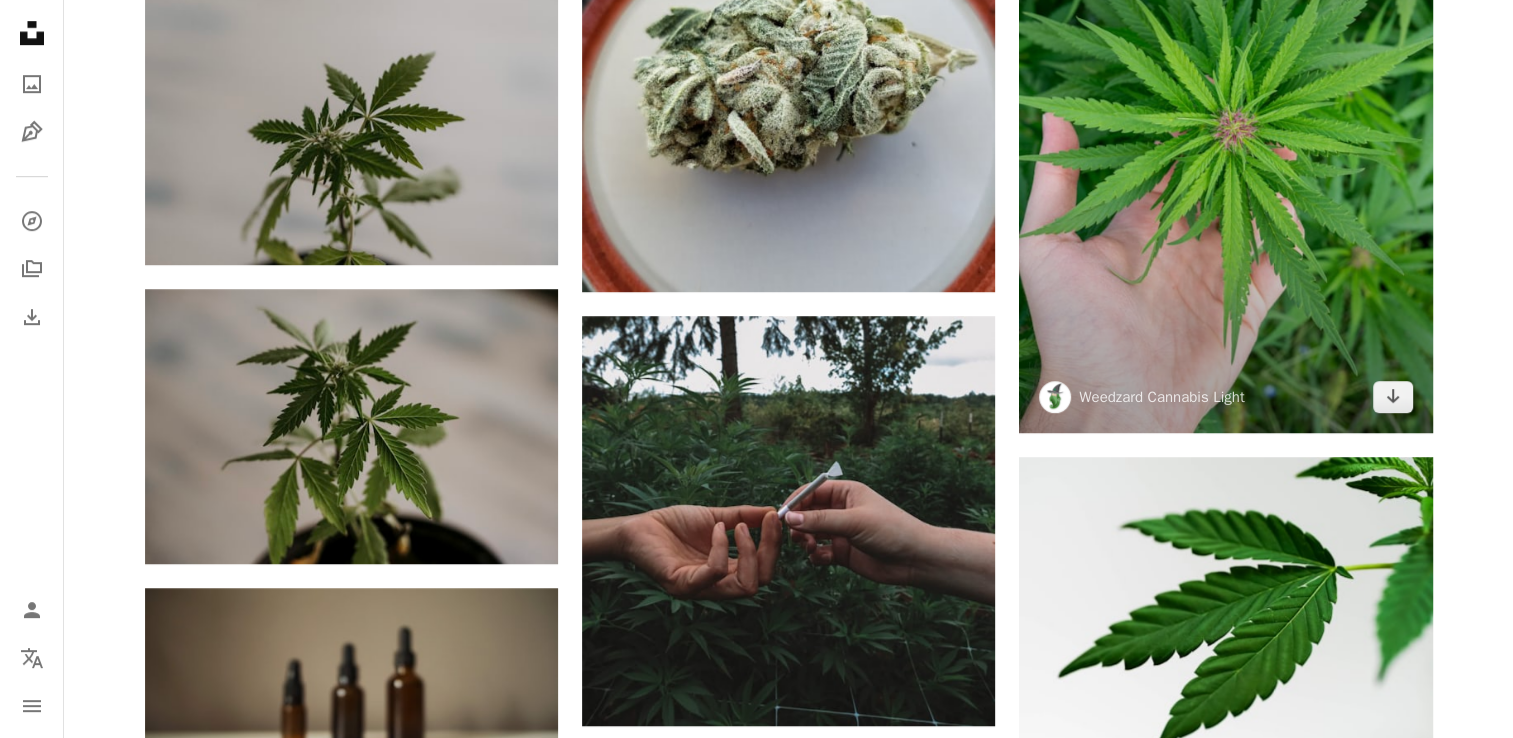 click at bounding box center [1225, 123] 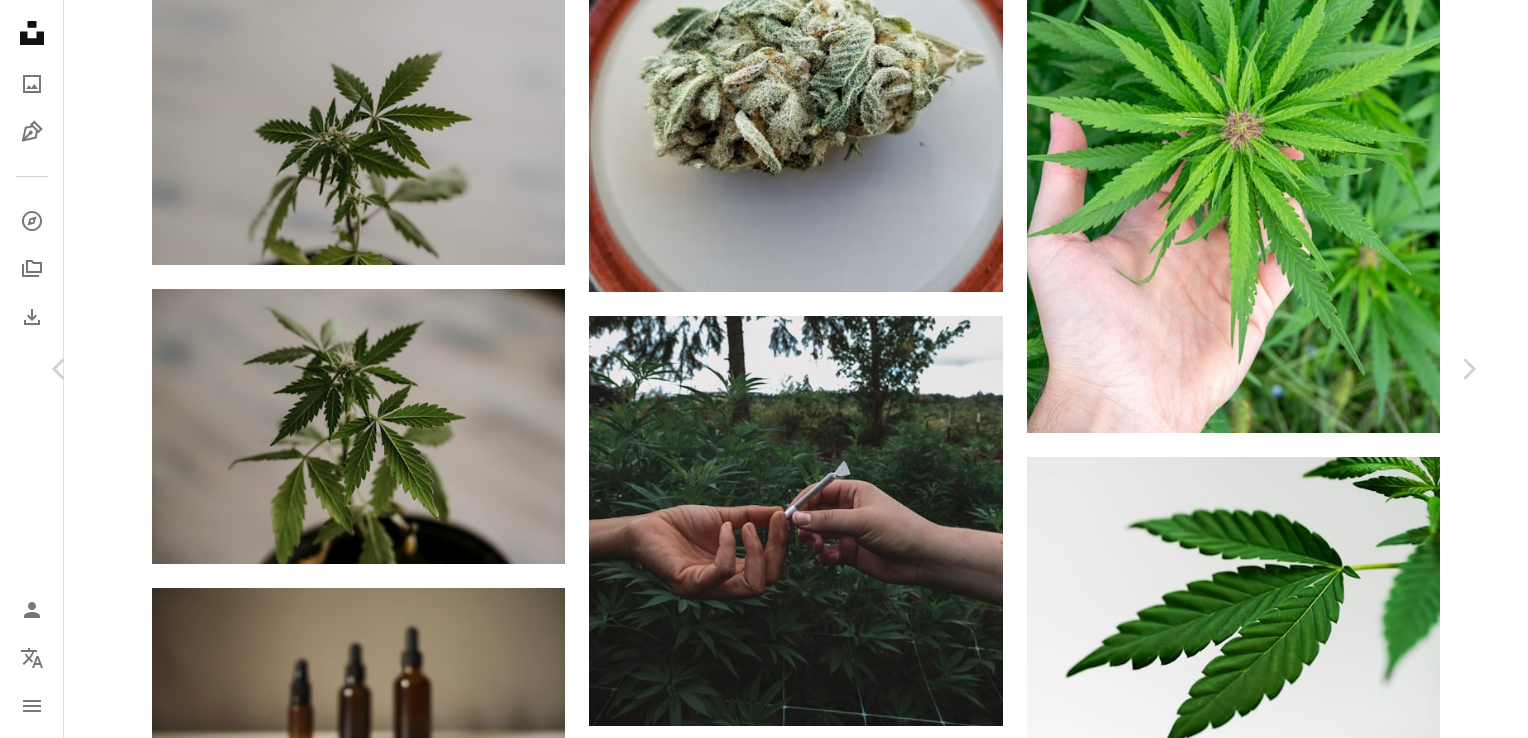 click on "An X shape Chevron left Chevron right Weedzard Cannabis Light weedzard_cannabis A heart A plus sign Baixar gratuitamente Chevron down Zoom in Visualizações 7.277 Downloads 79 A forward-right arrow Compartilhar Info icon Informações More Actions Calendar outlined Publicada em  23 de abril de 2025 Camera SONY, ILCE-7RM4 Safety Uso gratuito sob a  Licença da Unsplash maconha Cannabis erva daninha Cbd cânhamo folha de cannabis Thc Produtos CBD plantas de cannabis planta folha Ervas vegetação Ervas Fotos de stock gratuitas Pesquise imagens premium relacionadas na iStock  |  Economize 20% com o código UNSPLASH20 Ver mais na iStock  ↗ Imagens relacionadas A heart A plus sign Weedzard Cannabis Light Arrow pointing down A heart A plus sign Weedzard Cannabis Light Arrow pointing down A heart A plus sign Mario Lujan Arrow pointing down A heart A plus sign Teanna Morgan Disponível para contratação A checkmark inside of a circle Arrow pointing down Plus sign for Unsplash+ A heart A plus sign Para  Unsplash+" at bounding box center [764, 17690] 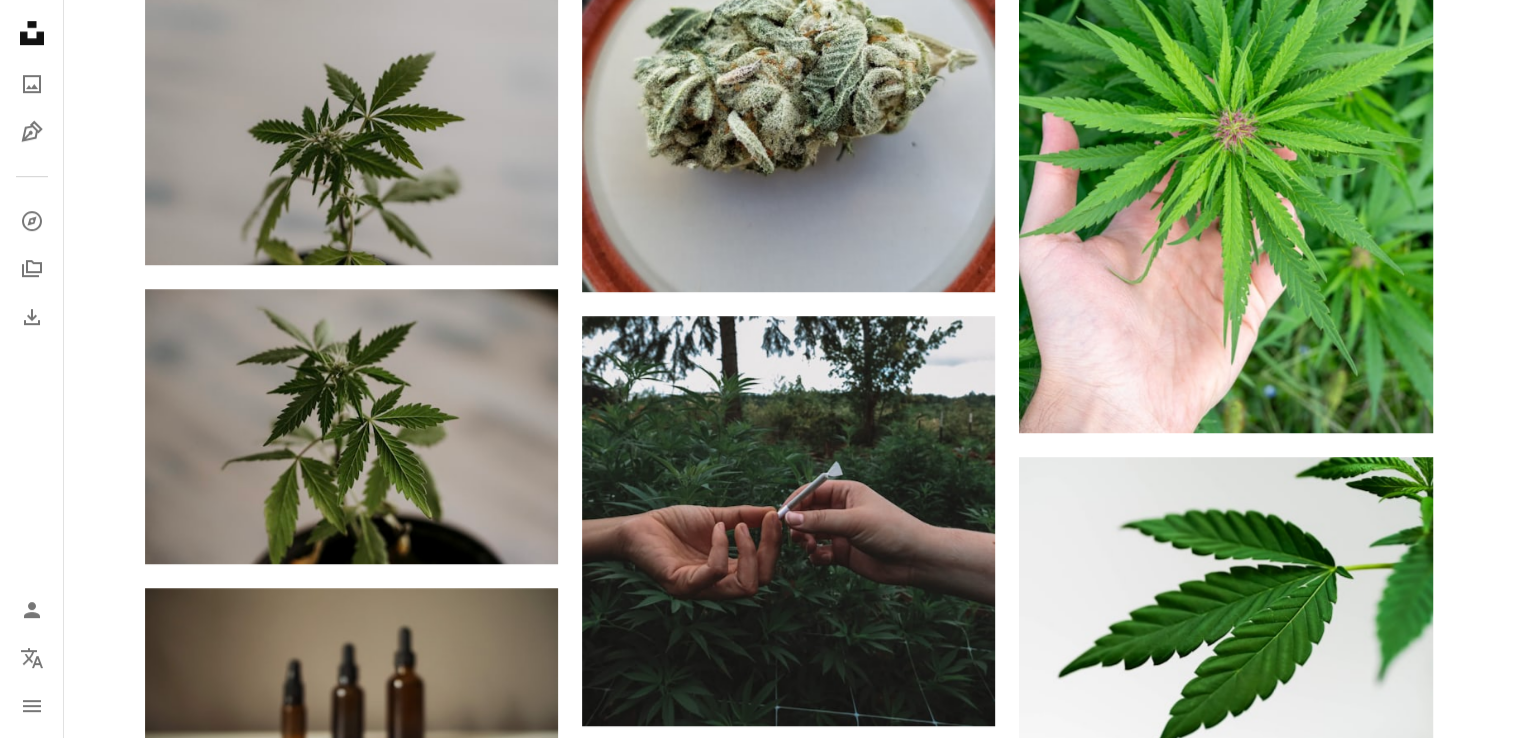 scroll, scrollTop: 1892, scrollLeft: 0, axis: vertical 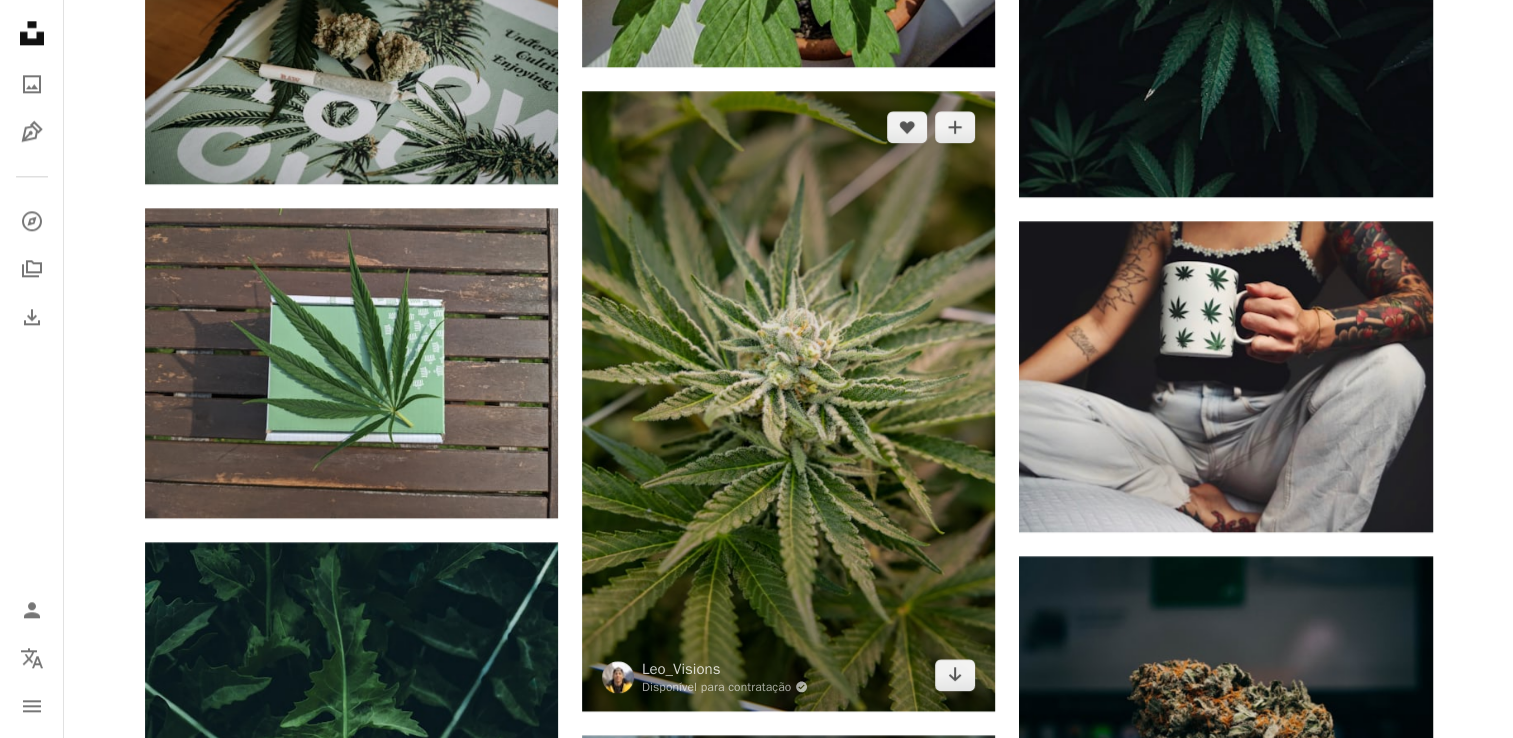 click at bounding box center (788, 401) 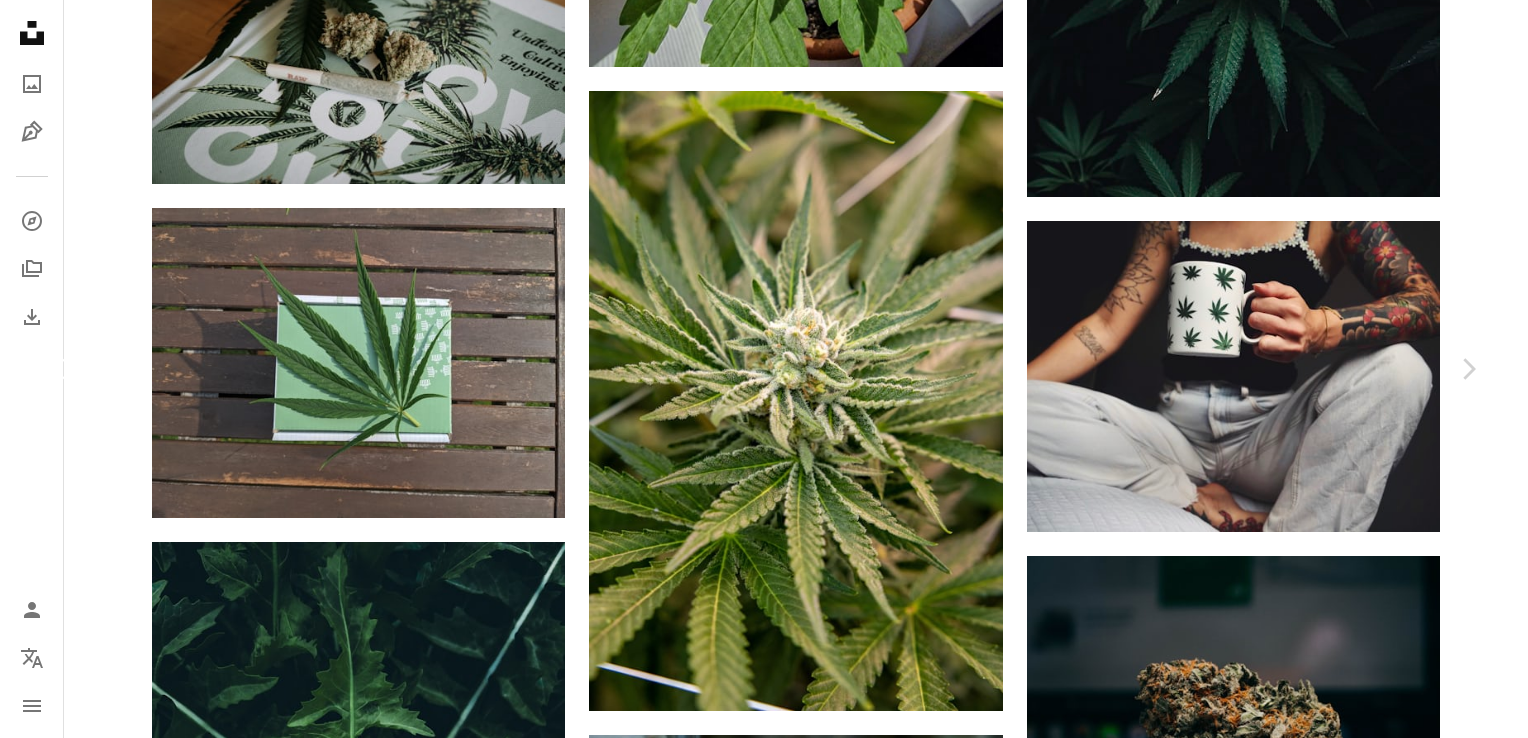 click on "Chevron left" at bounding box center [60, 369] 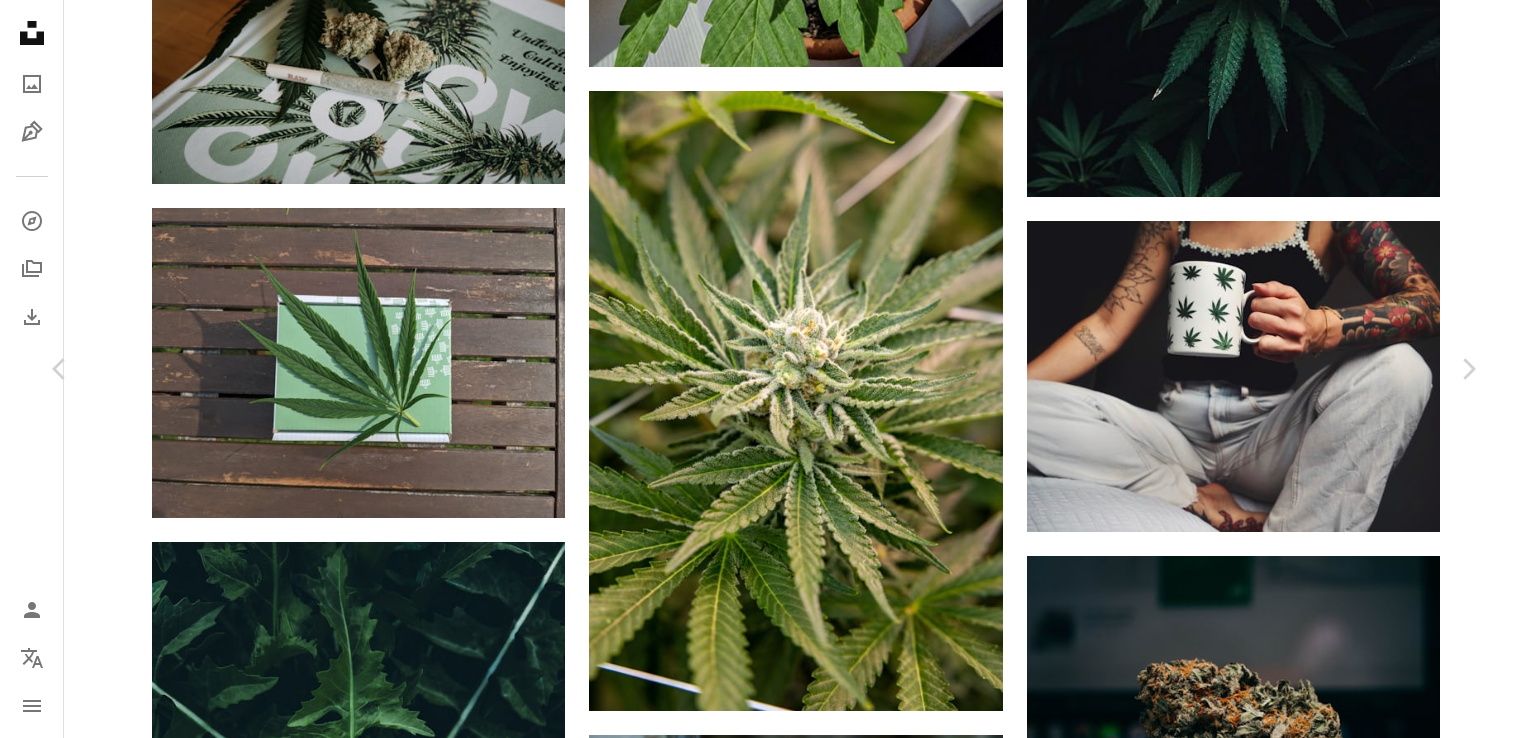 click on "An X shape" at bounding box center (20, 20) 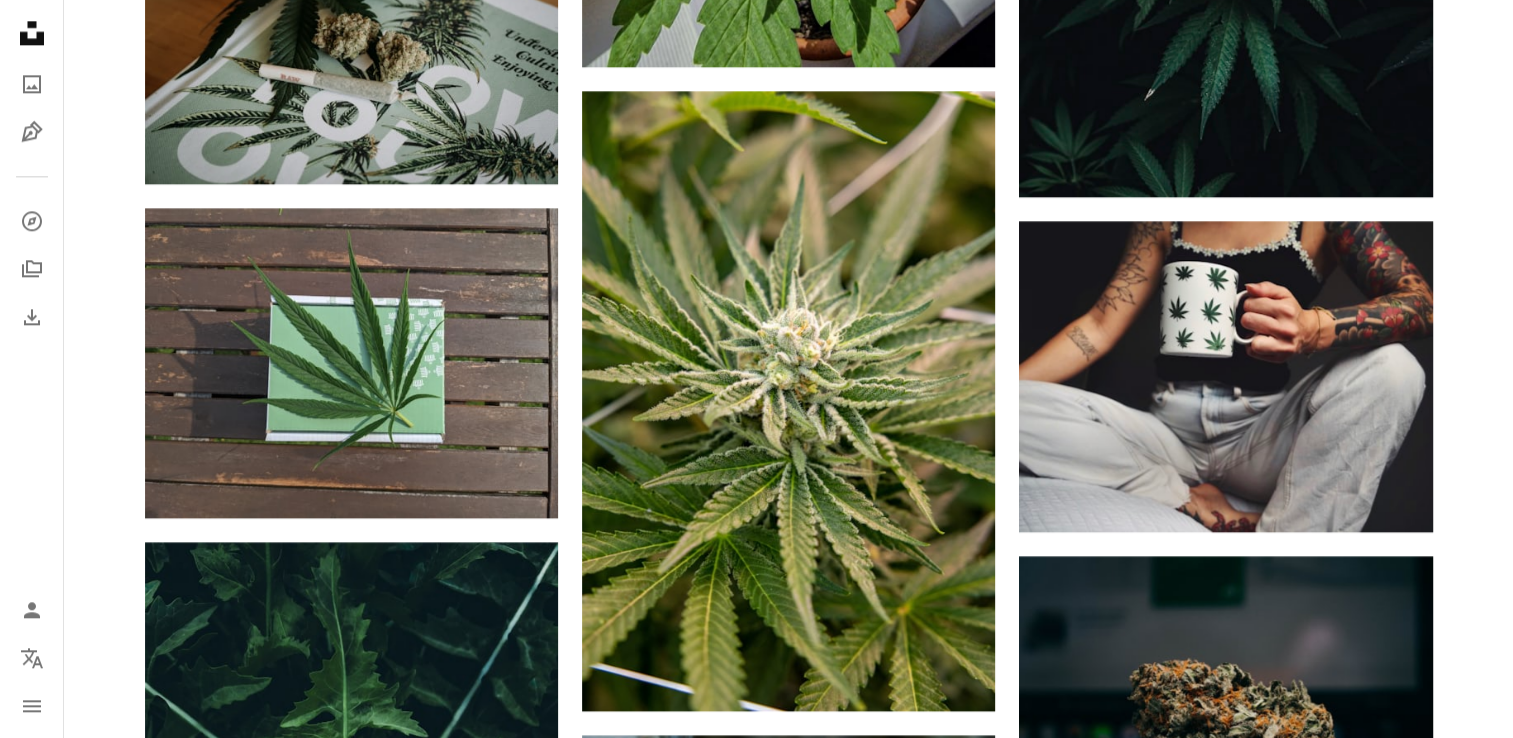 scroll, scrollTop: 0, scrollLeft: 0, axis: both 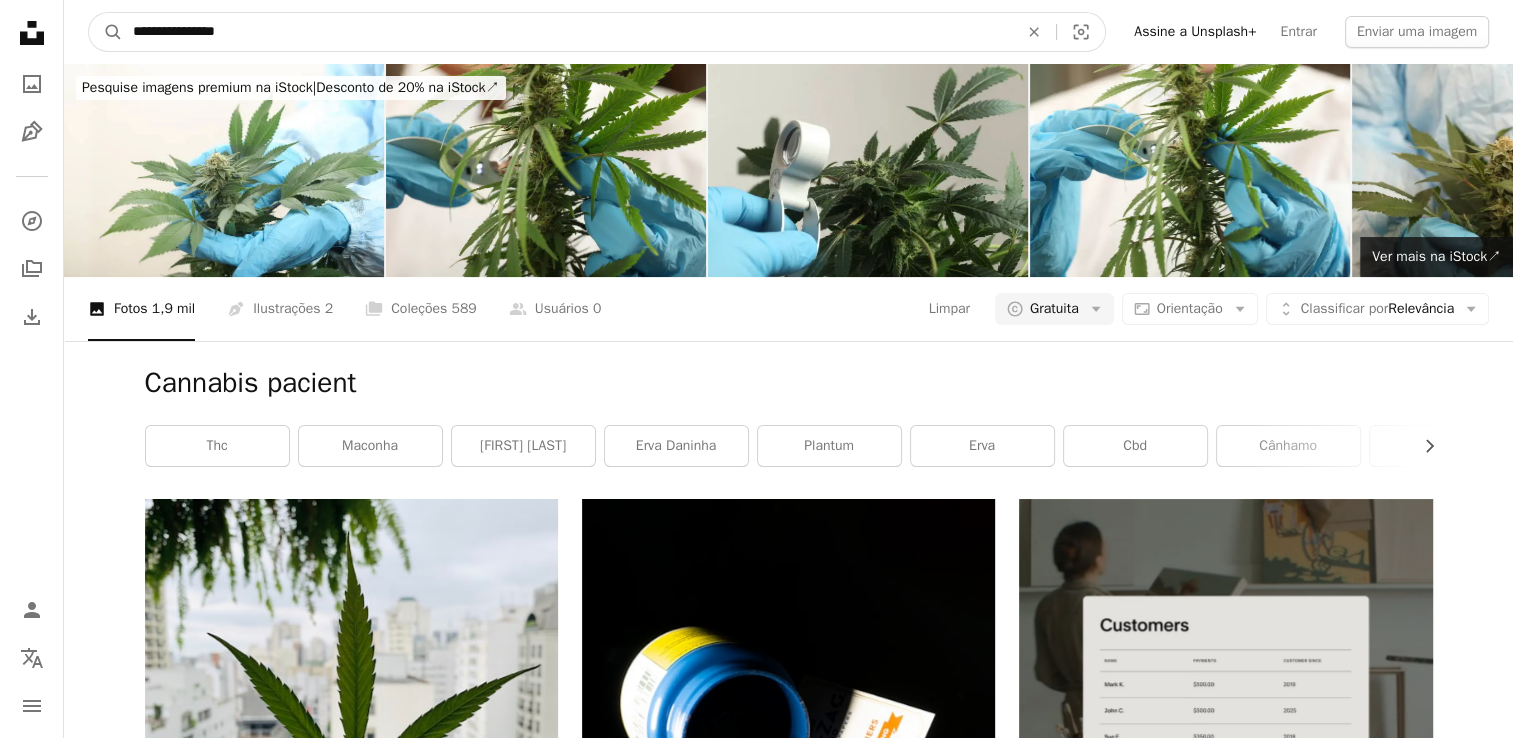 drag, startPoint x: 257, startPoint y: 20, endPoint x: 53, endPoint y: 72, distance: 210.52316 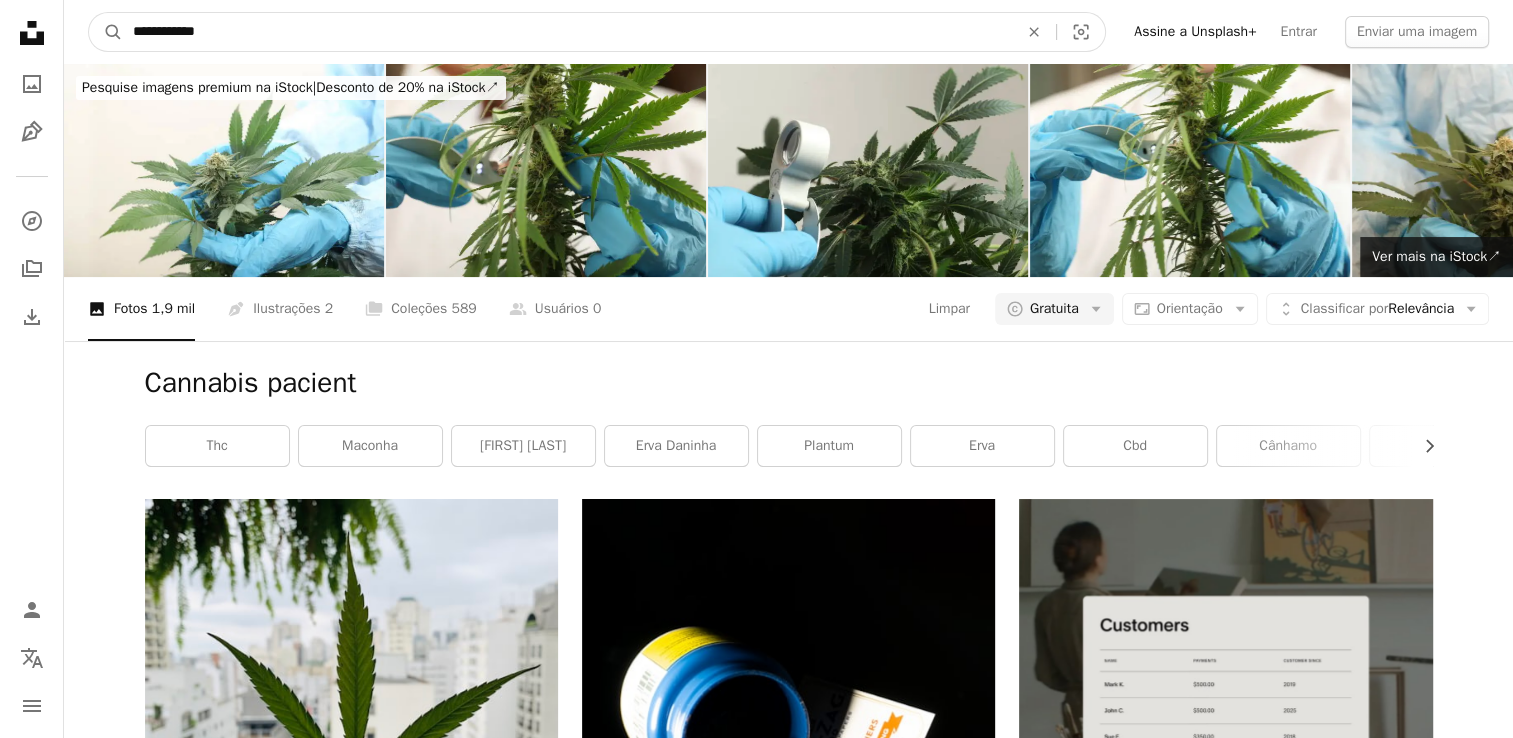 type on "**********" 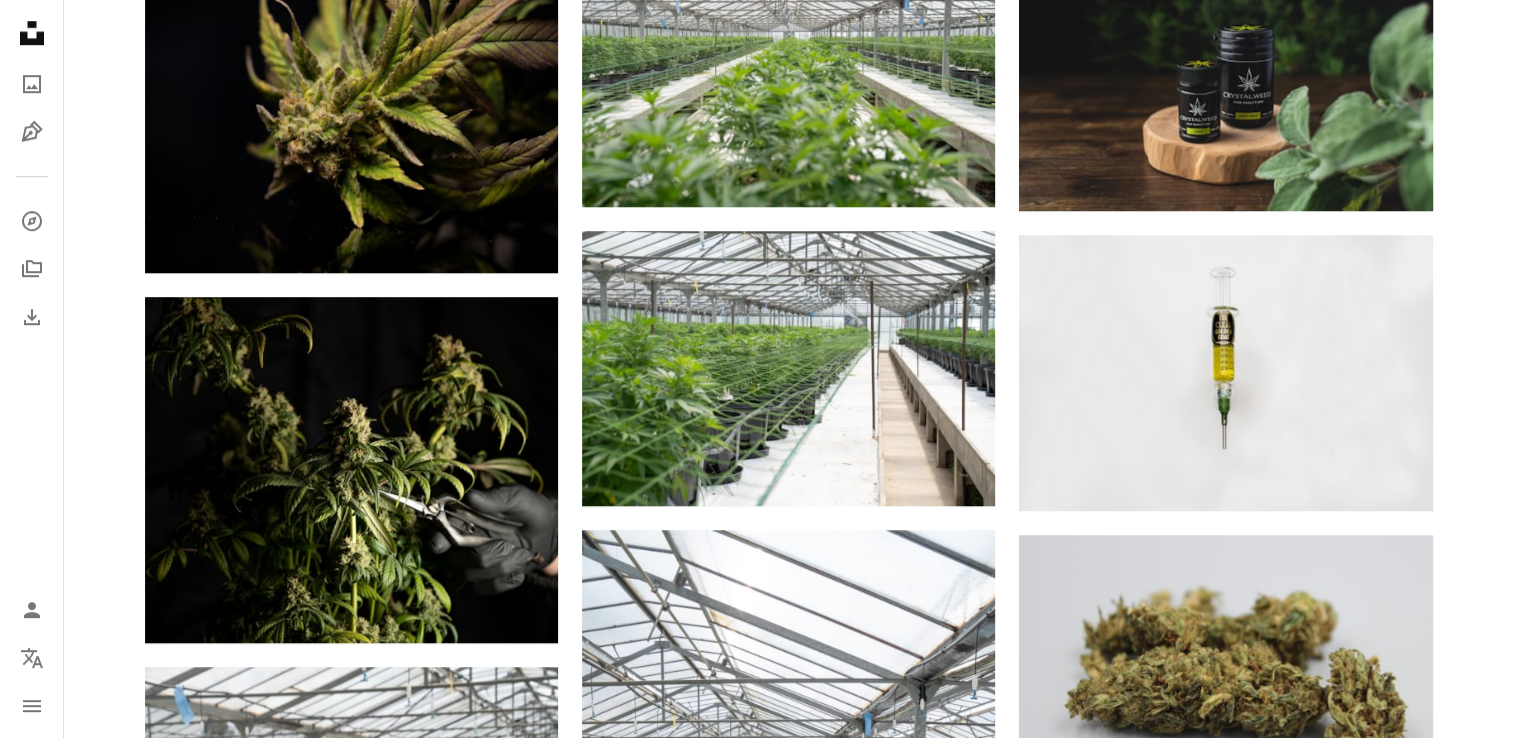 scroll, scrollTop: 1442, scrollLeft: 0, axis: vertical 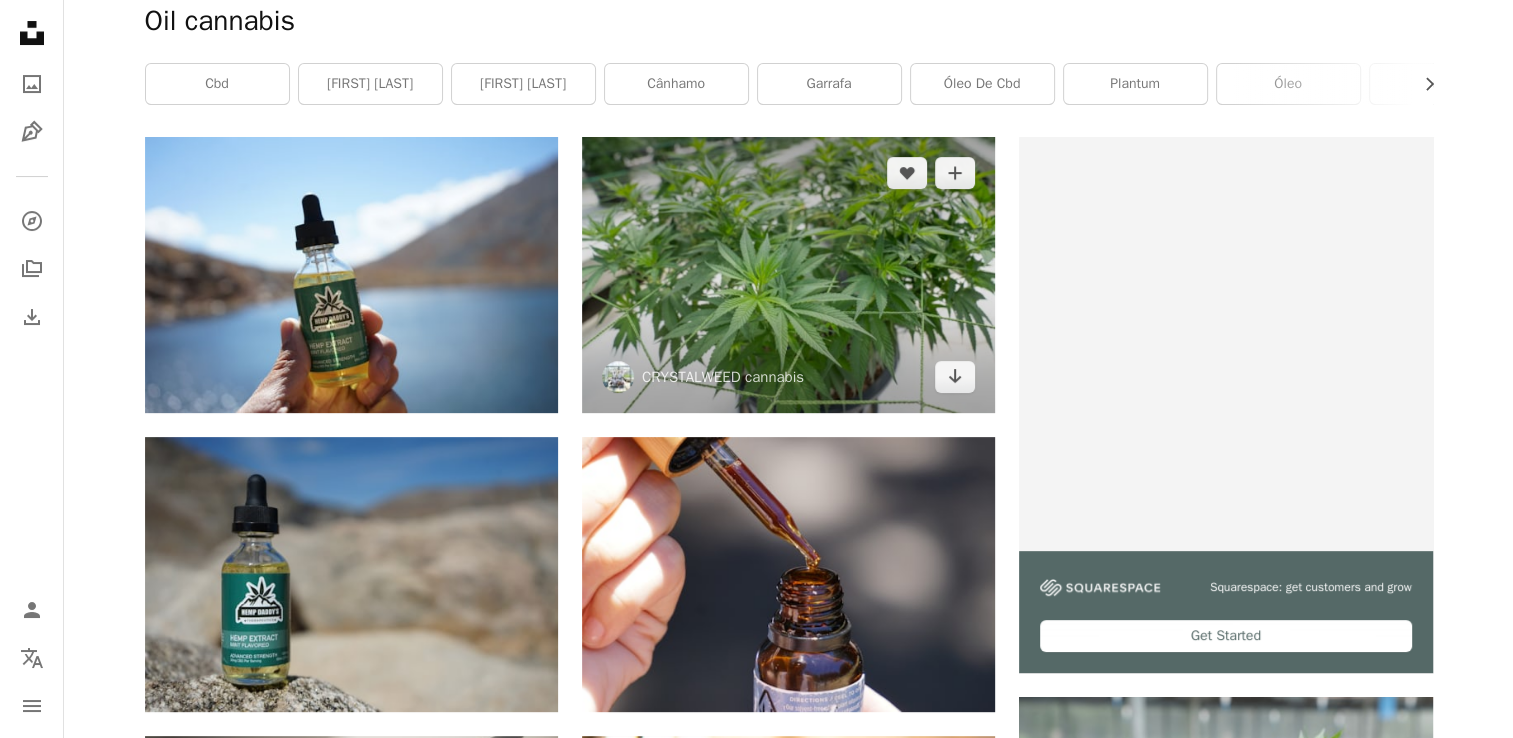 click at bounding box center (788, 274) 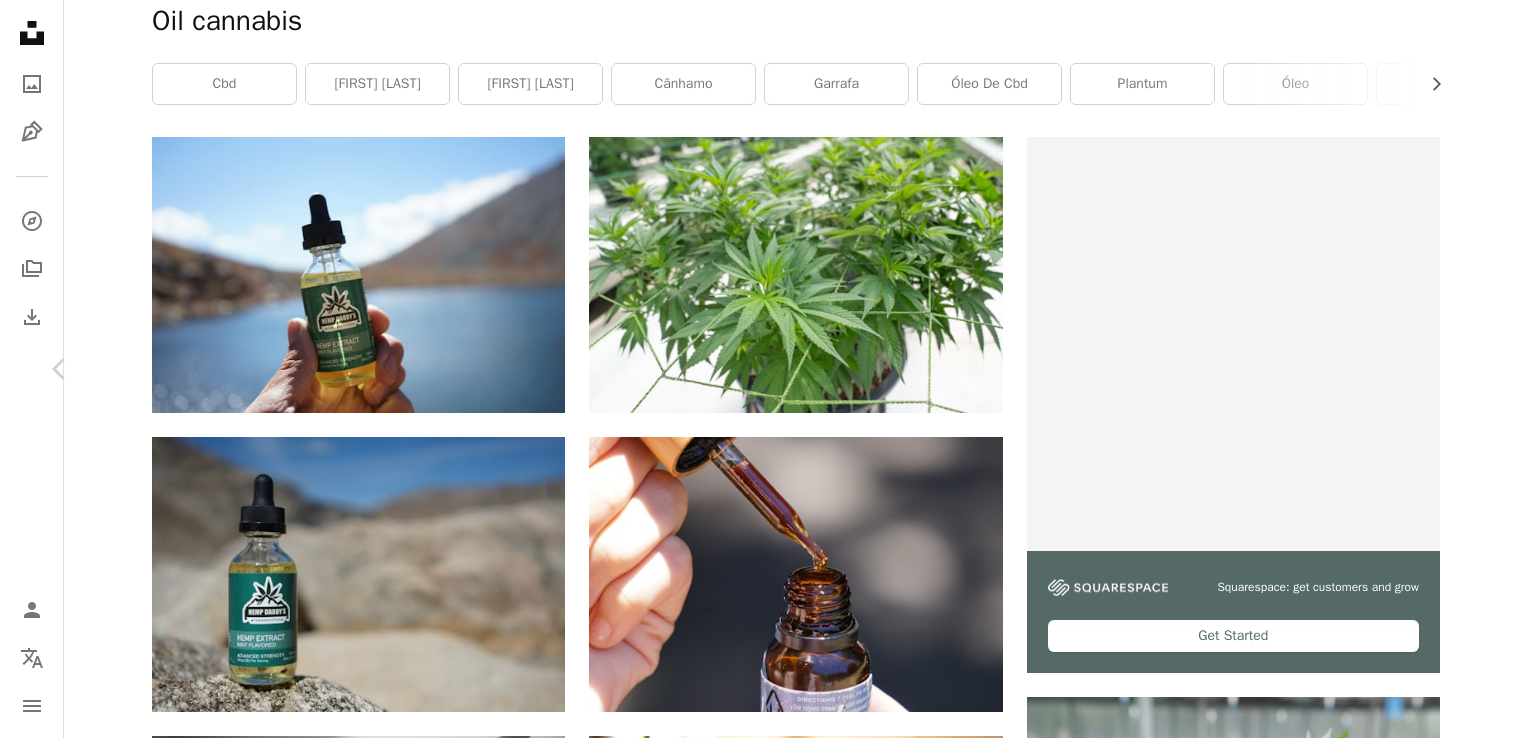 click on "Chevron right" at bounding box center [1468, 369] 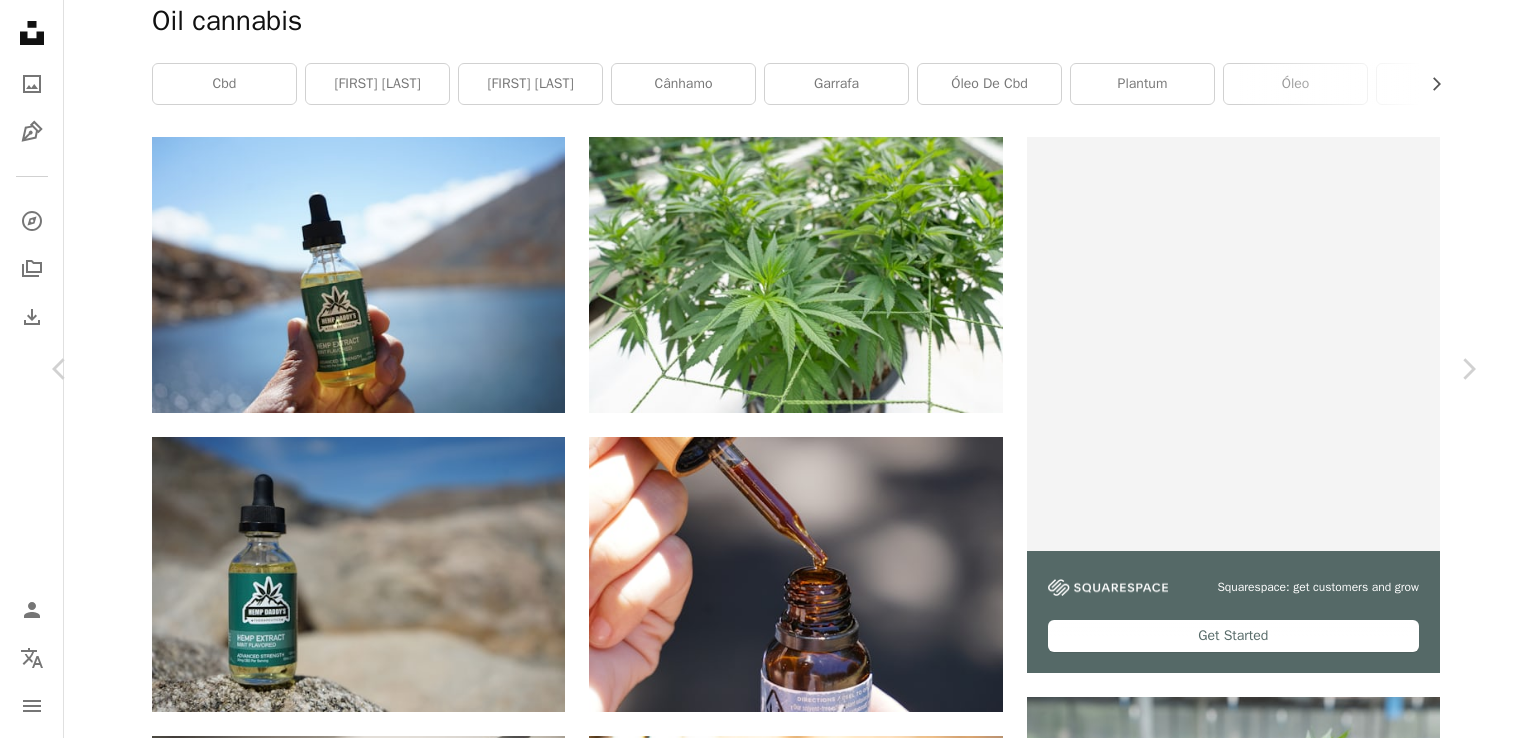drag, startPoint x: 1527, startPoint y: 111, endPoint x: 1531, endPoint y: 210, distance: 99.08077 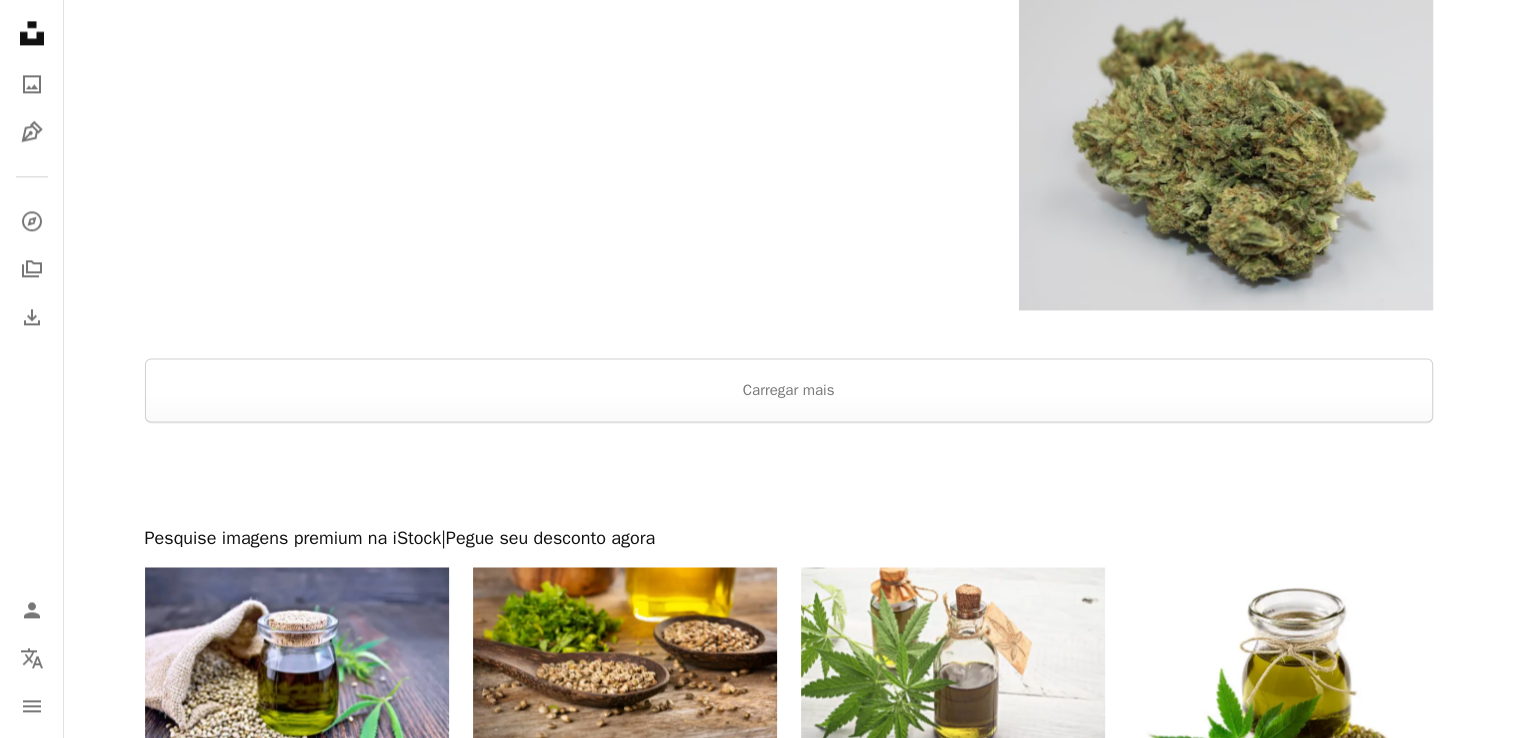 scroll, scrollTop: 2878, scrollLeft: 0, axis: vertical 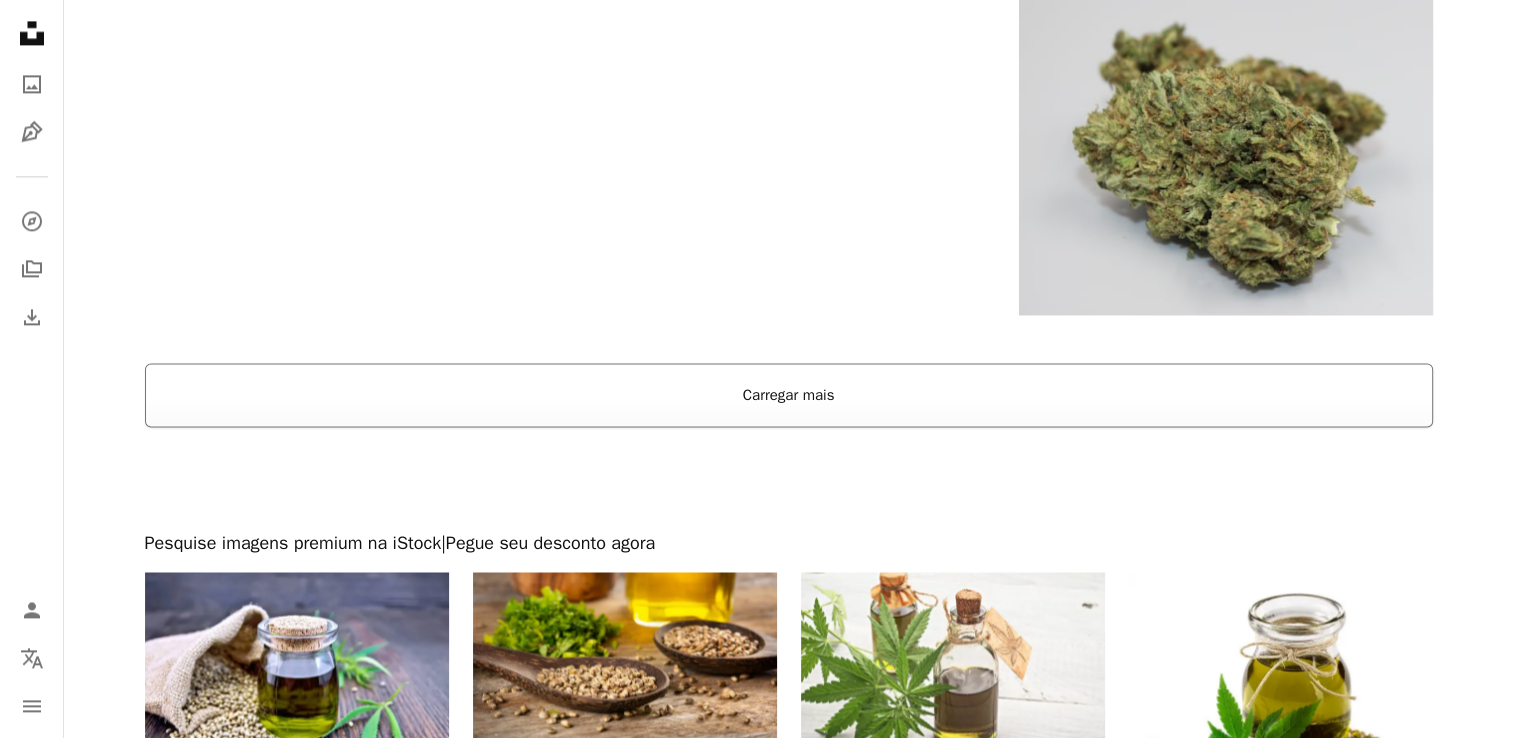 click on "Carregar mais" at bounding box center (789, 395) 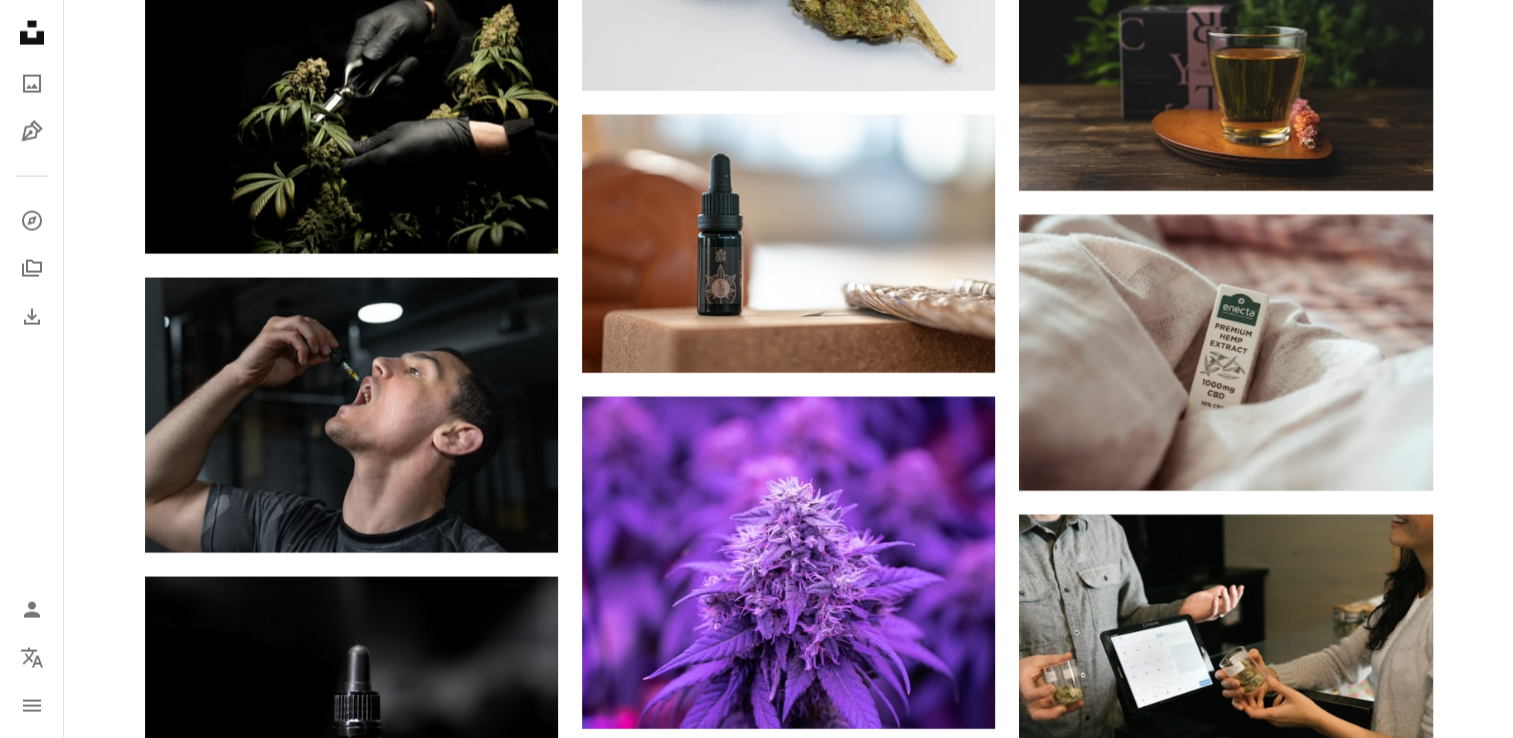 scroll, scrollTop: 4522, scrollLeft: 0, axis: vertical 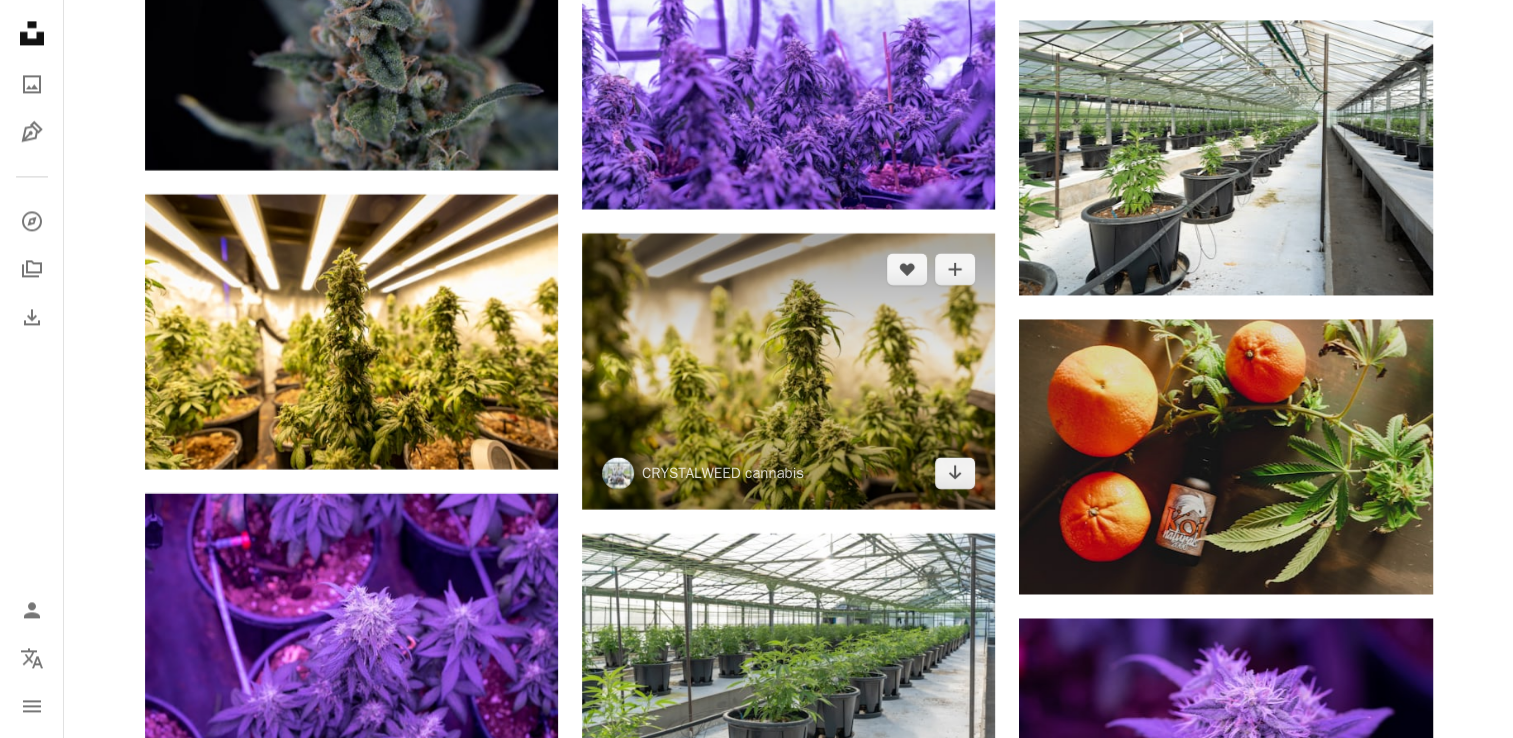 click at bounding box center (788, 370) 